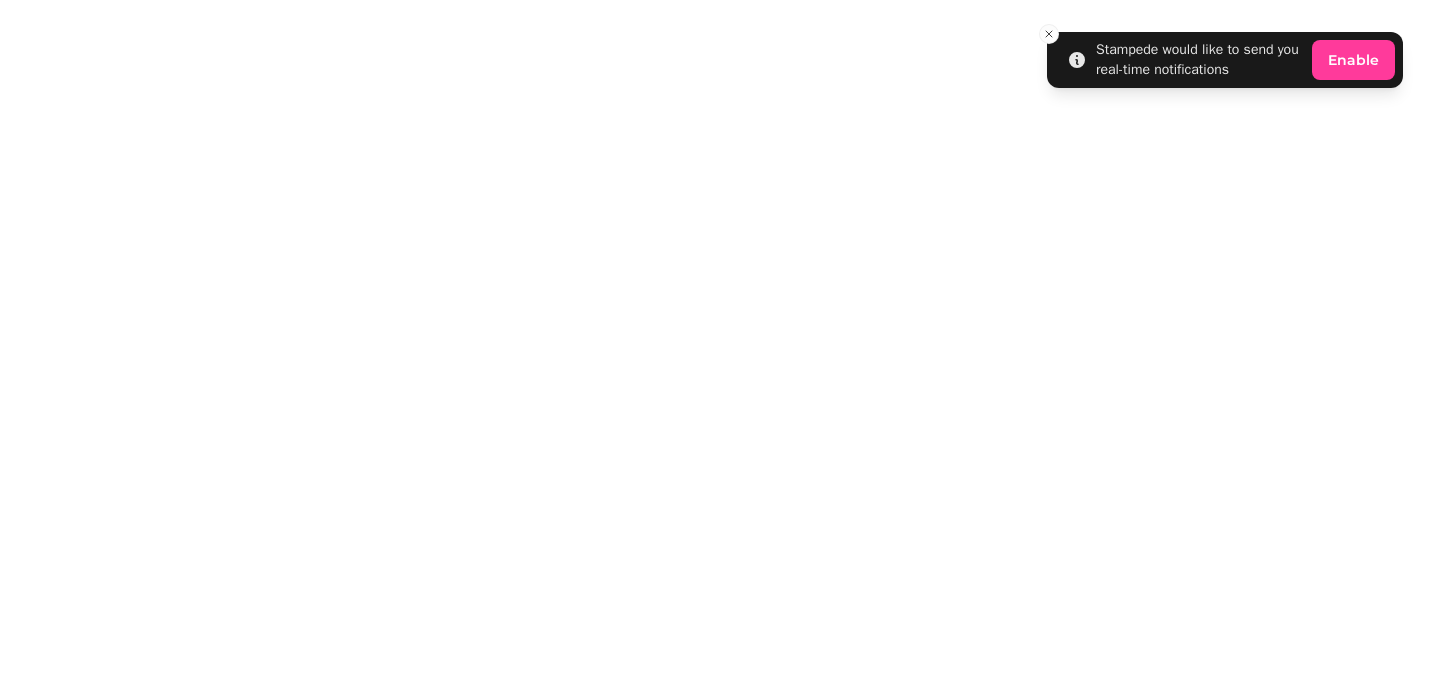 scroll, scrollTop: 0, scrollLeft: 0, axis: both 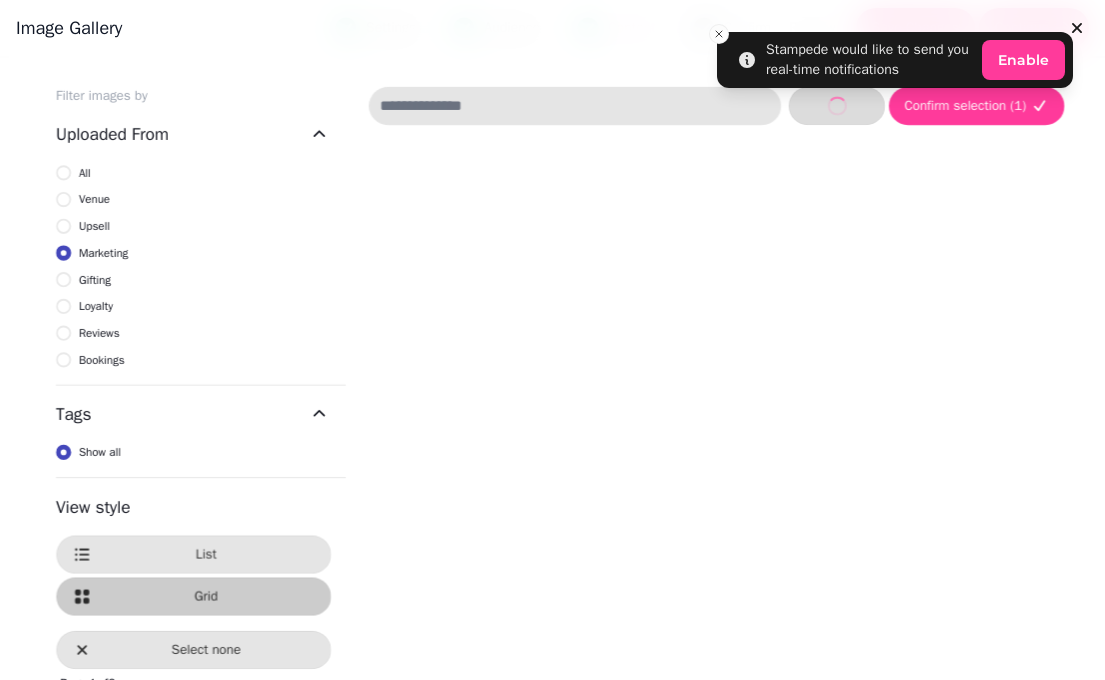 click on "Tags" at bounding box center [193, 414] 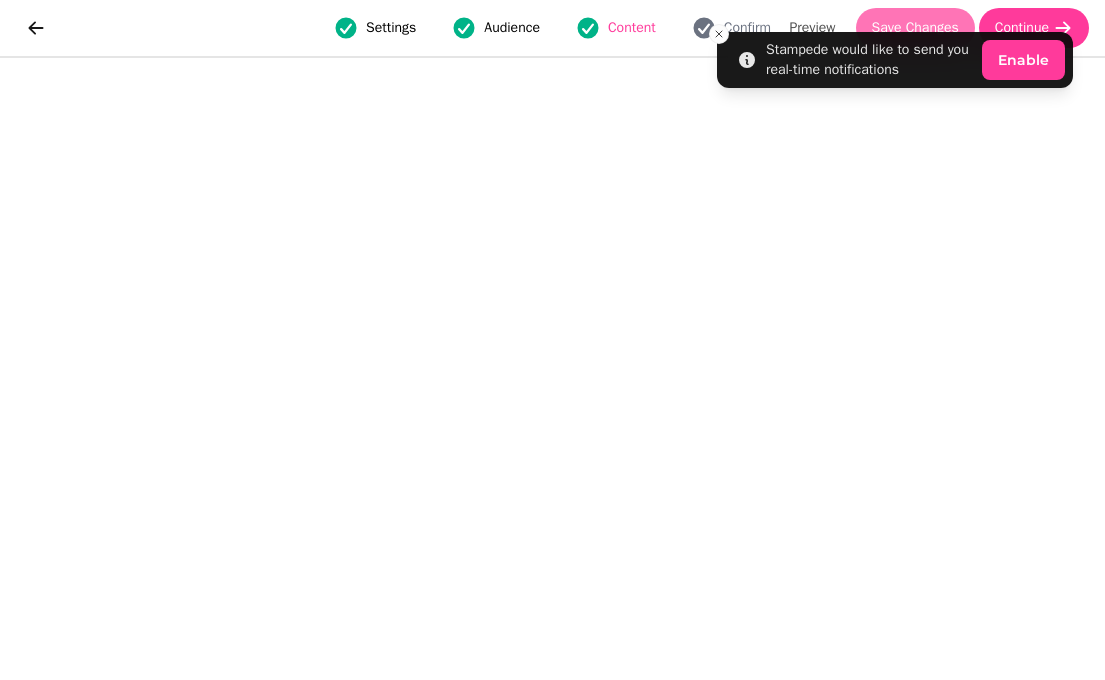 click on "Save Changes" at bounding box center [915, 28] 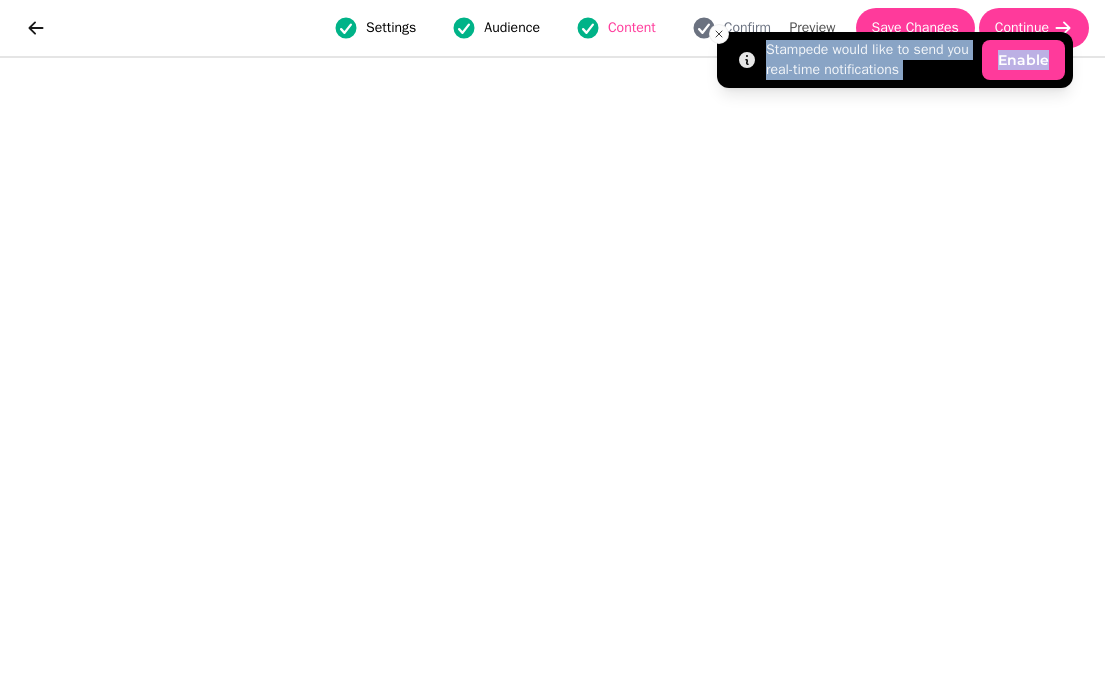 click on "Stampede would like to send you real-time notifications Enable" at bounding box center (895, 60) 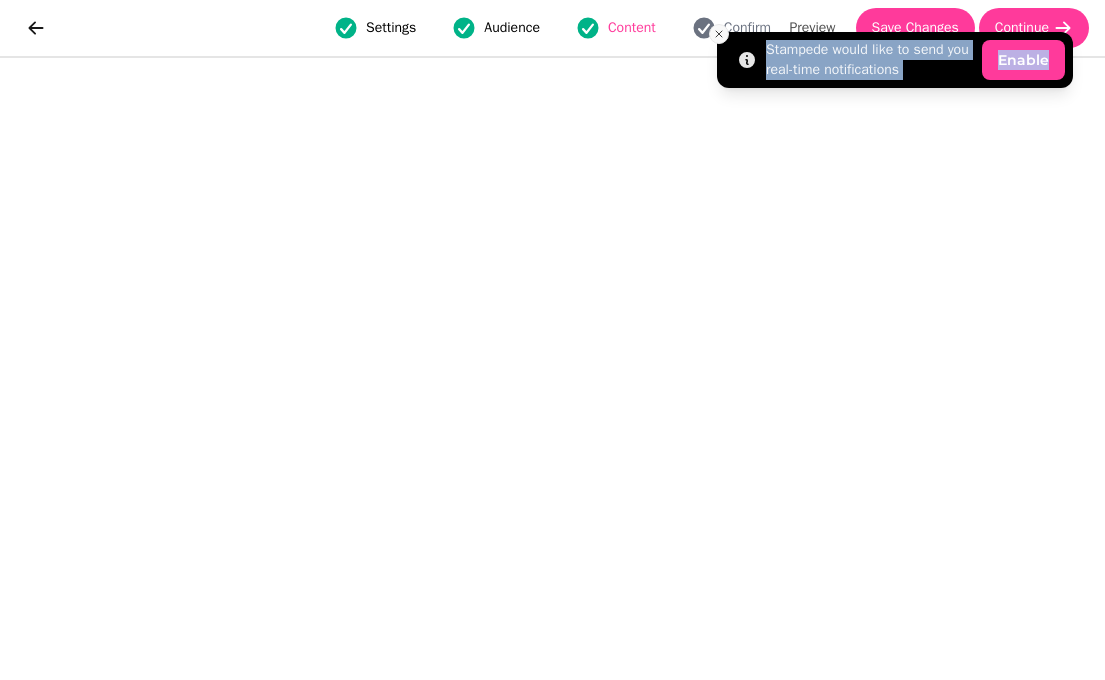 click 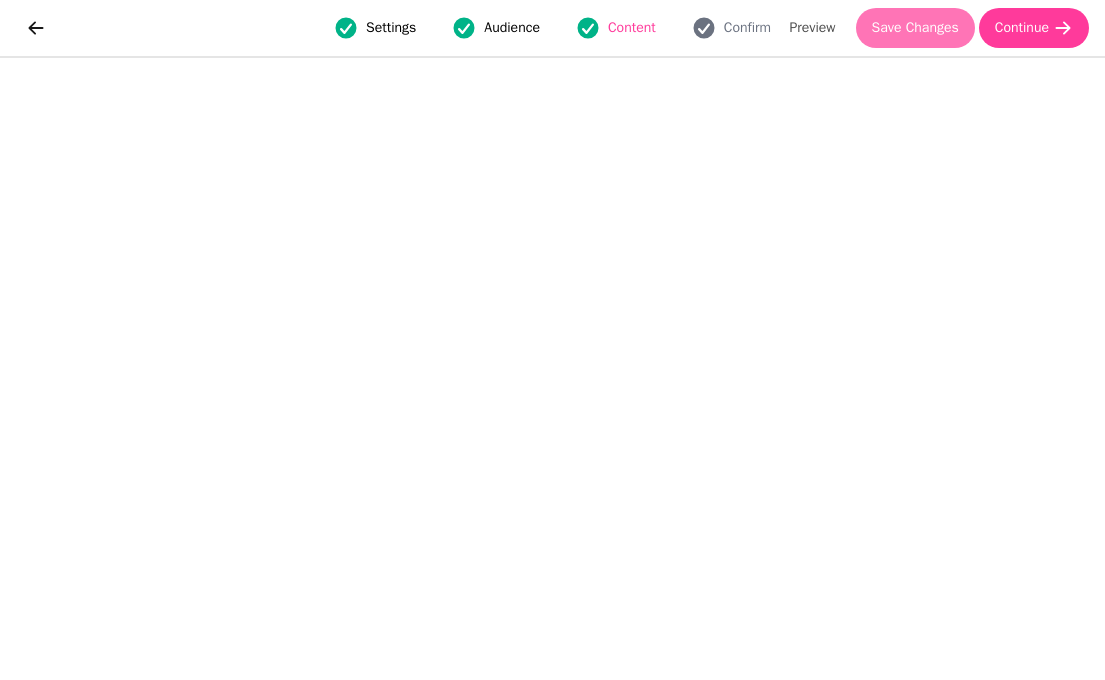 click on "Save Changes" at bounding box center [915, 28] 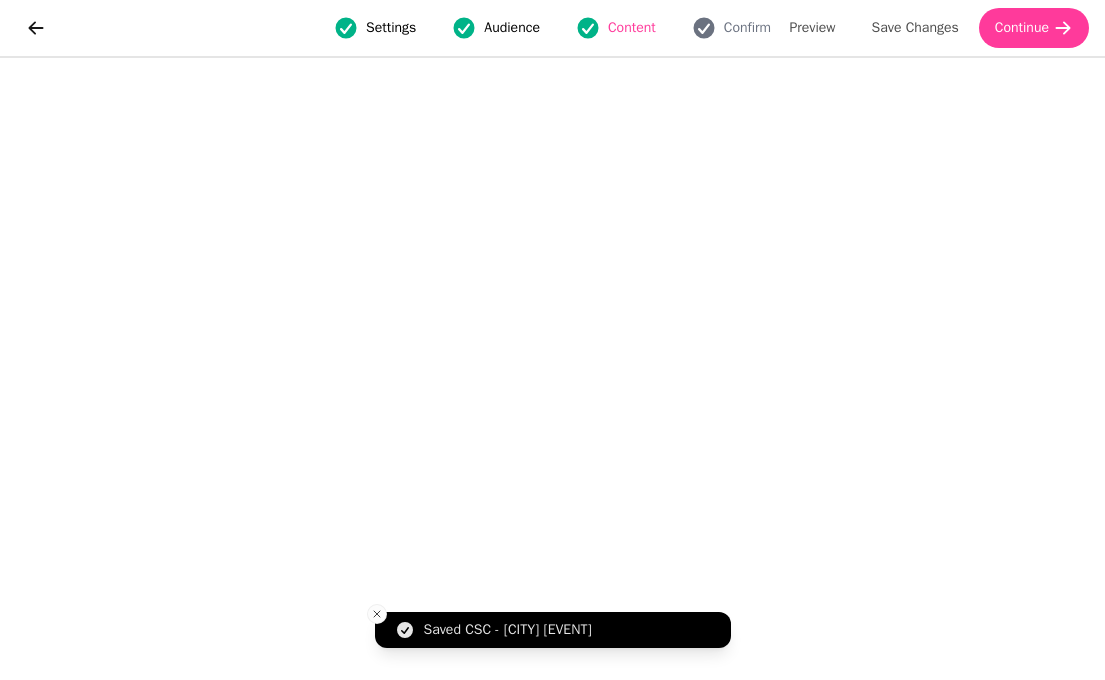 click on "Saved CSC - Sendai Tanabata" at bounding box center [553, 630] 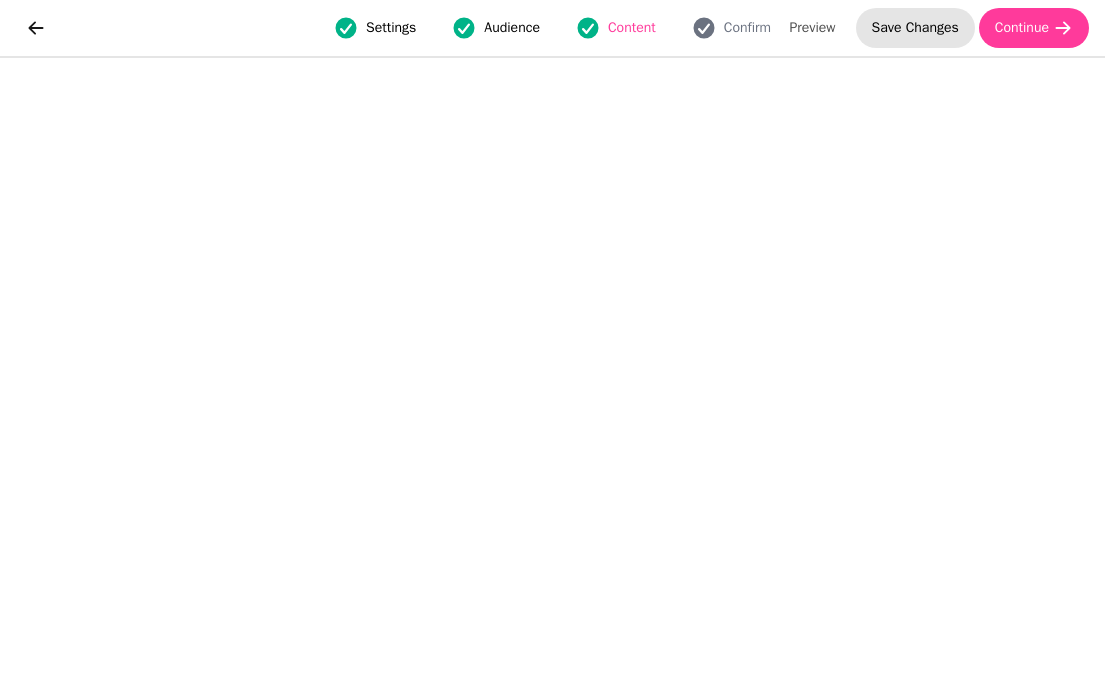 click on "Save Changes" at bounding box center [915, 28] 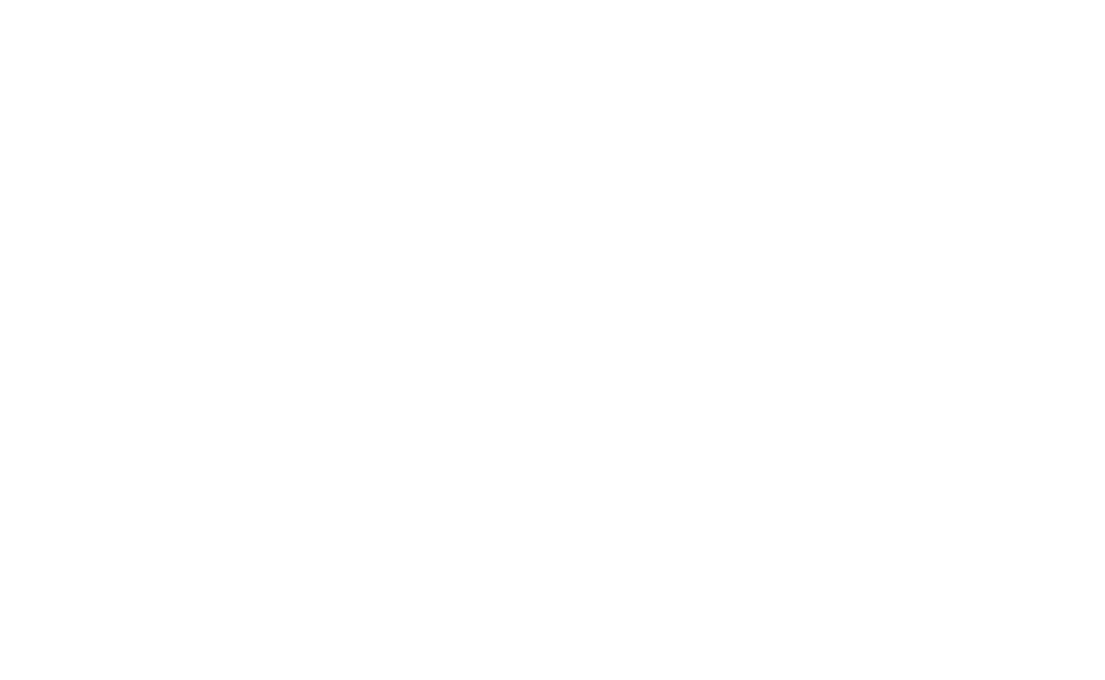 scroll, scrollTop: 0, scrollLeft: 0, axis: both 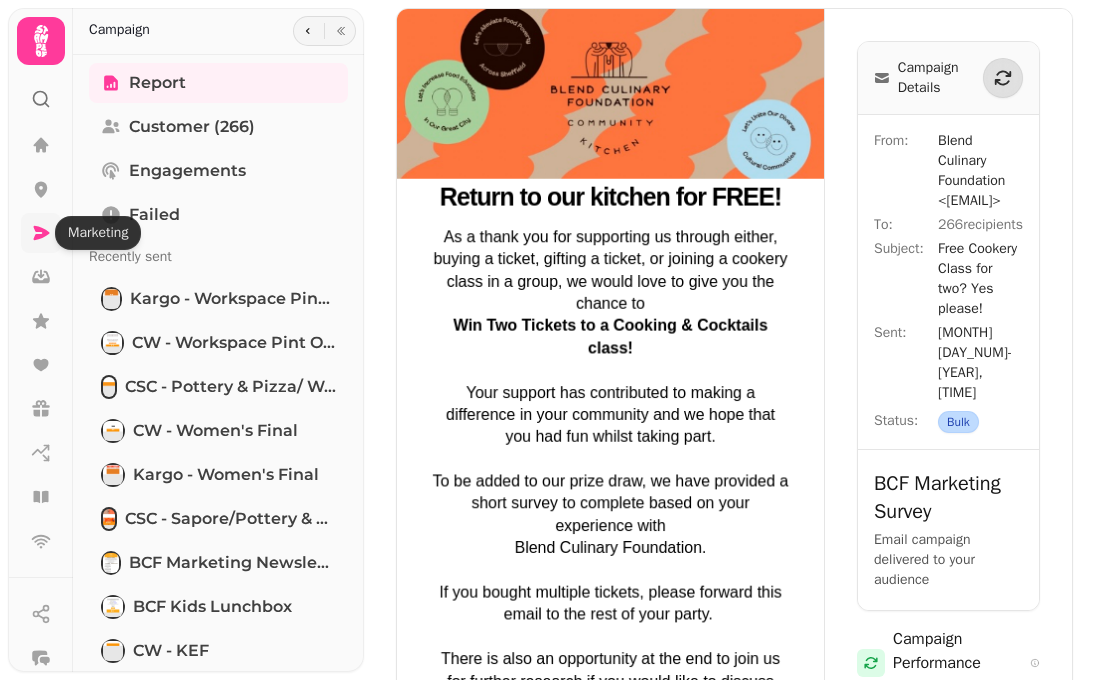 click 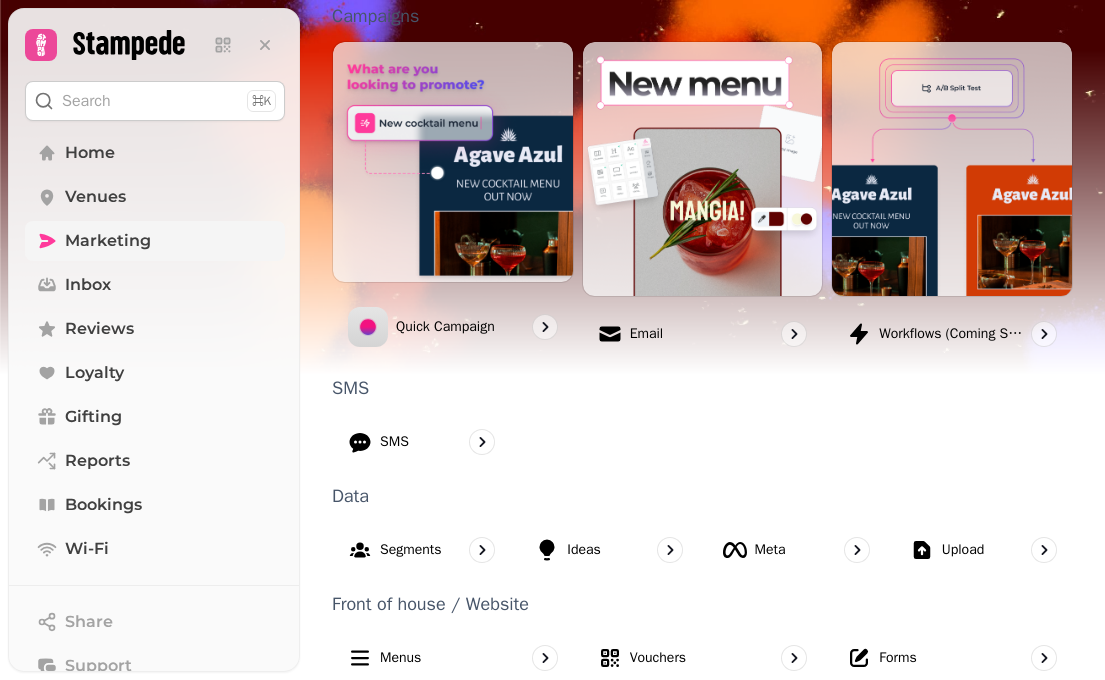 scroll, scrollTop: 495, scrollLeft: 0, axis: vertical 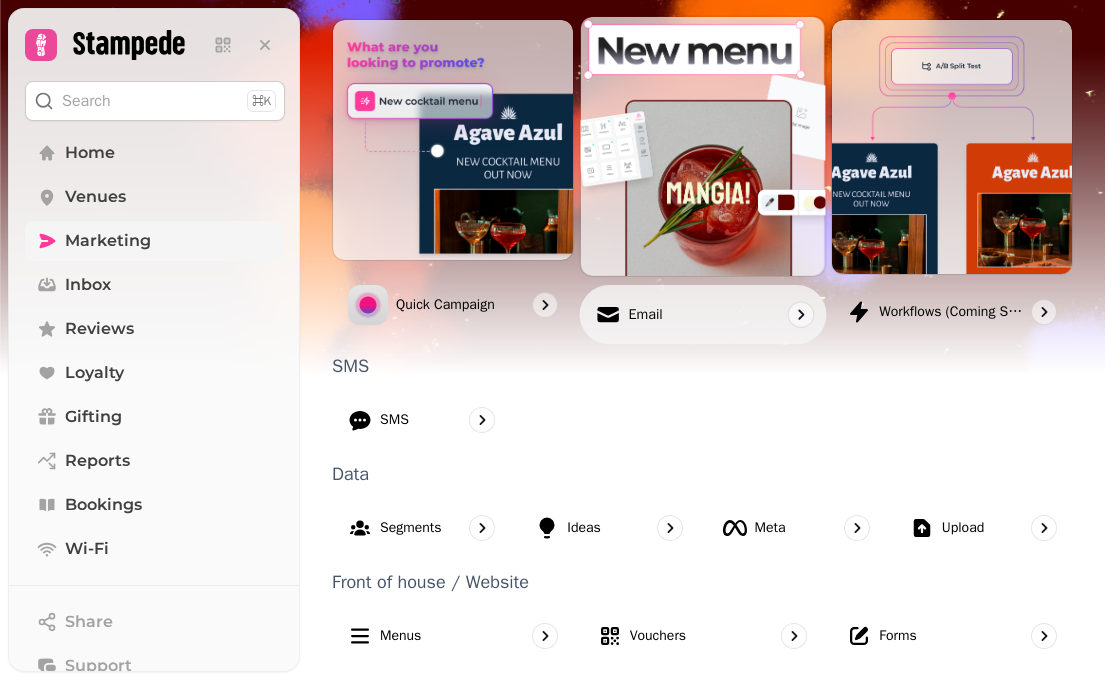 click on "Email" at bounding box center (702, 314) 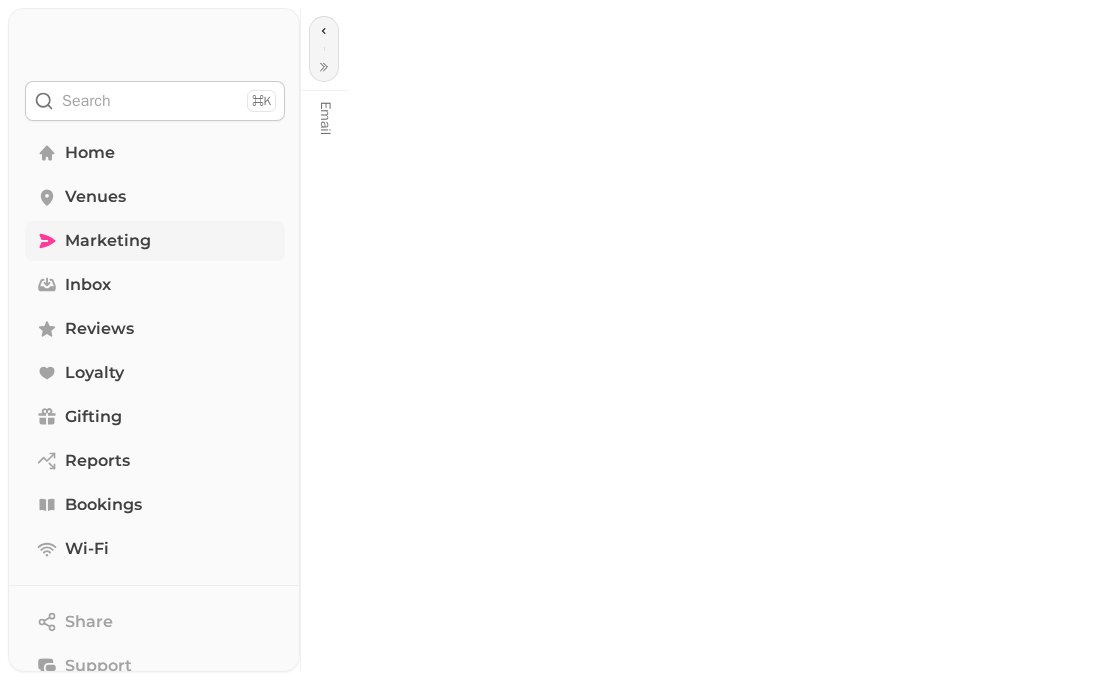 scroll, scrollTop: 0, scrollLeft: 0, axis: both 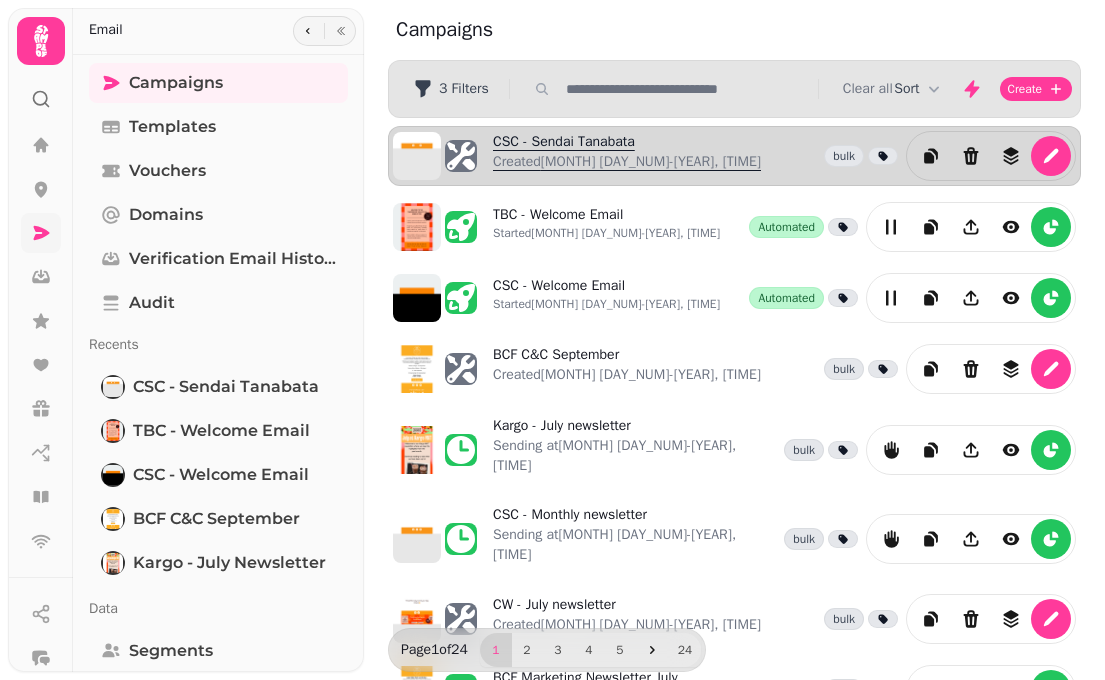 click on "Created [MONTH] [DAY_NUM]-[YEAR], [TIME]" at bounding box center (627, 162) 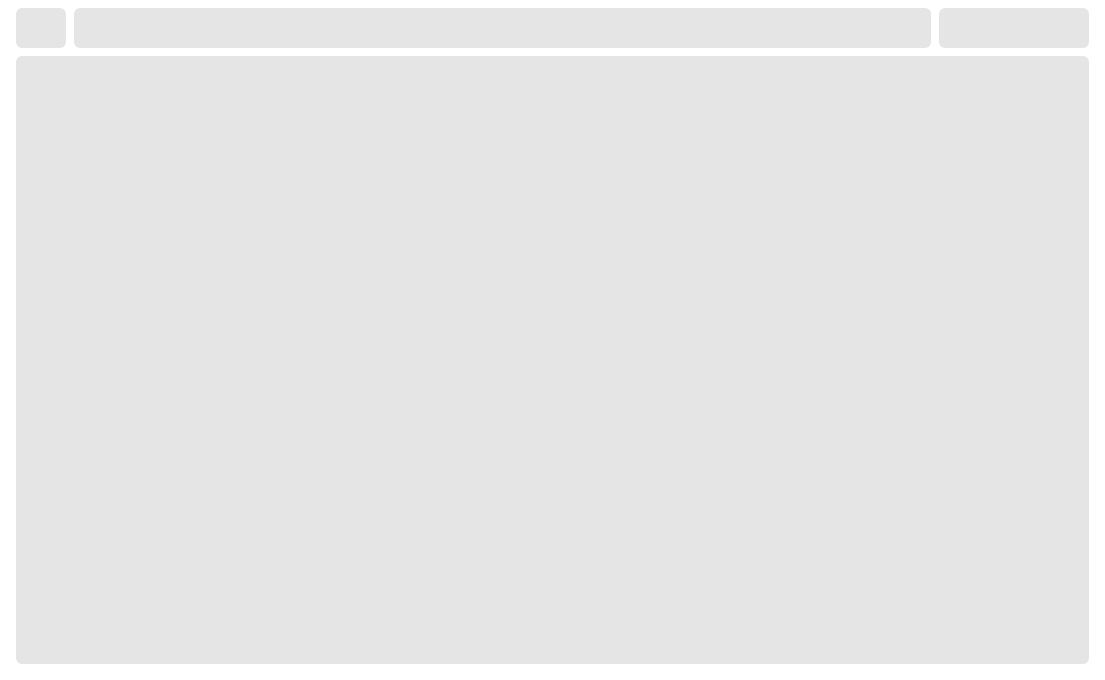 select on "**********" 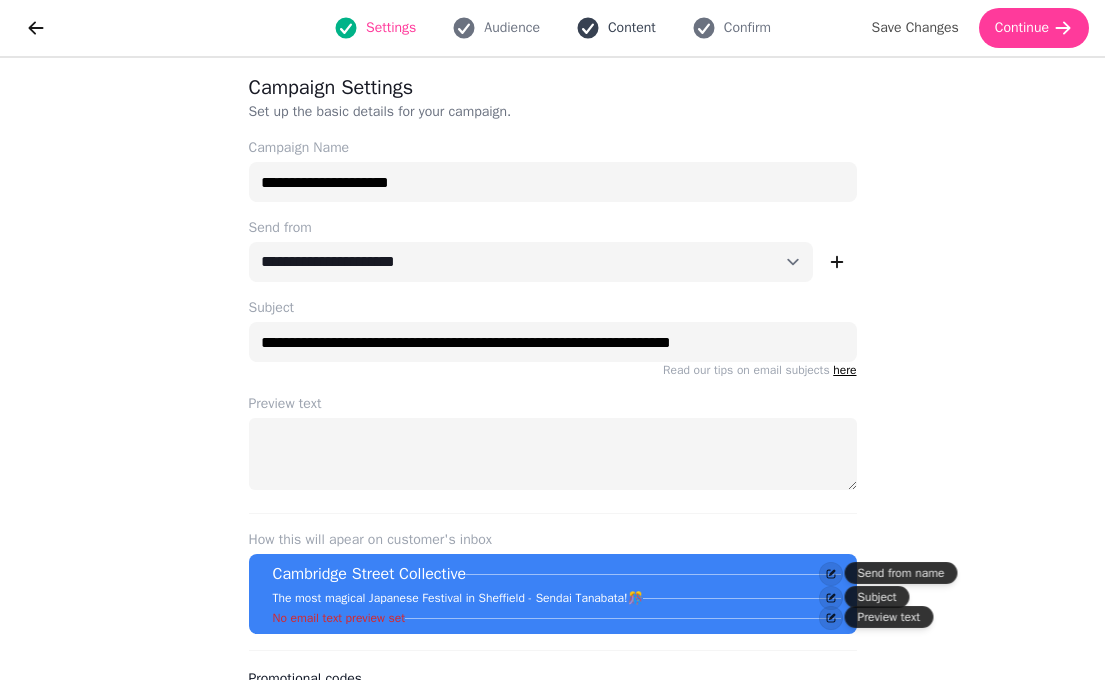 click 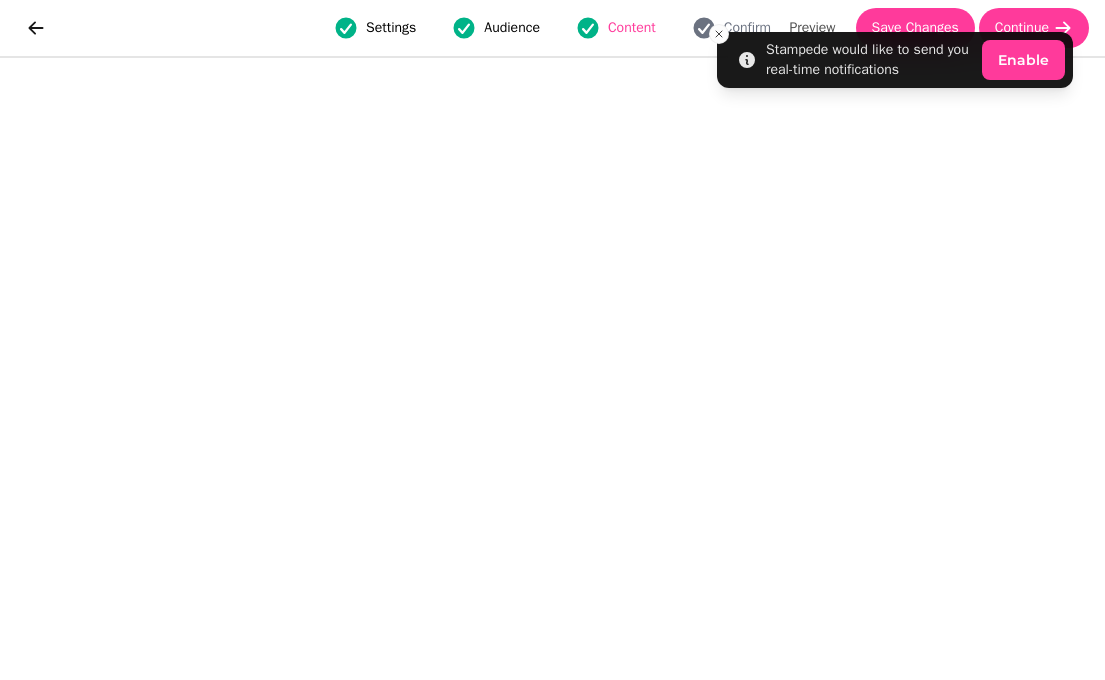 select on "**********" 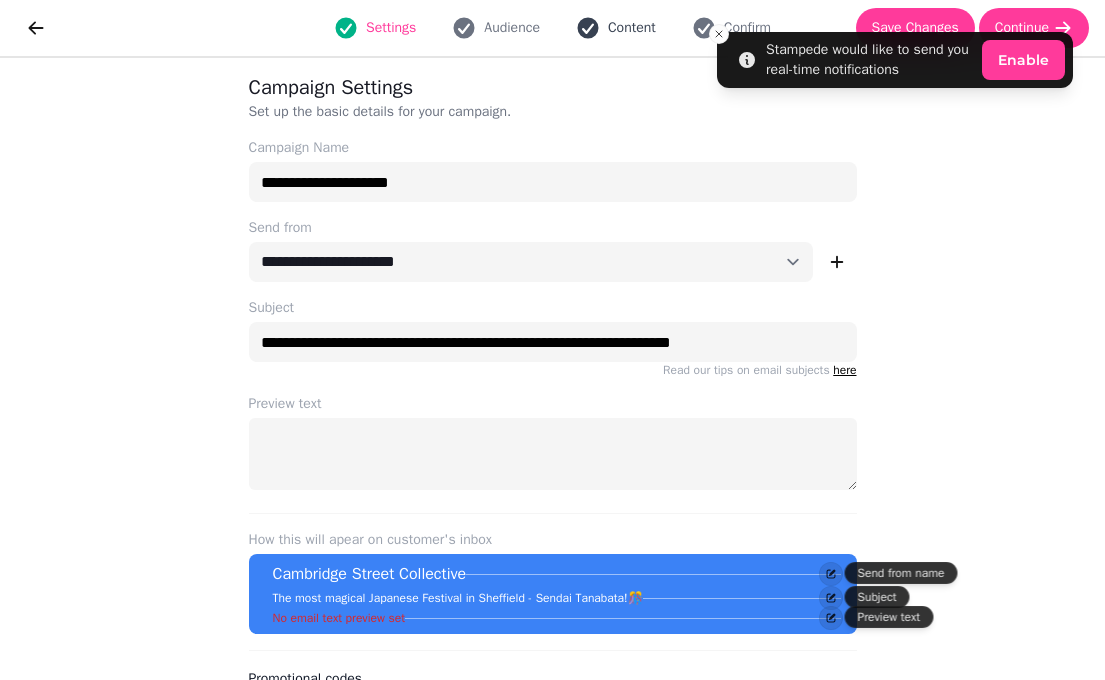 click on "Content" at bounding box center (632, 28) 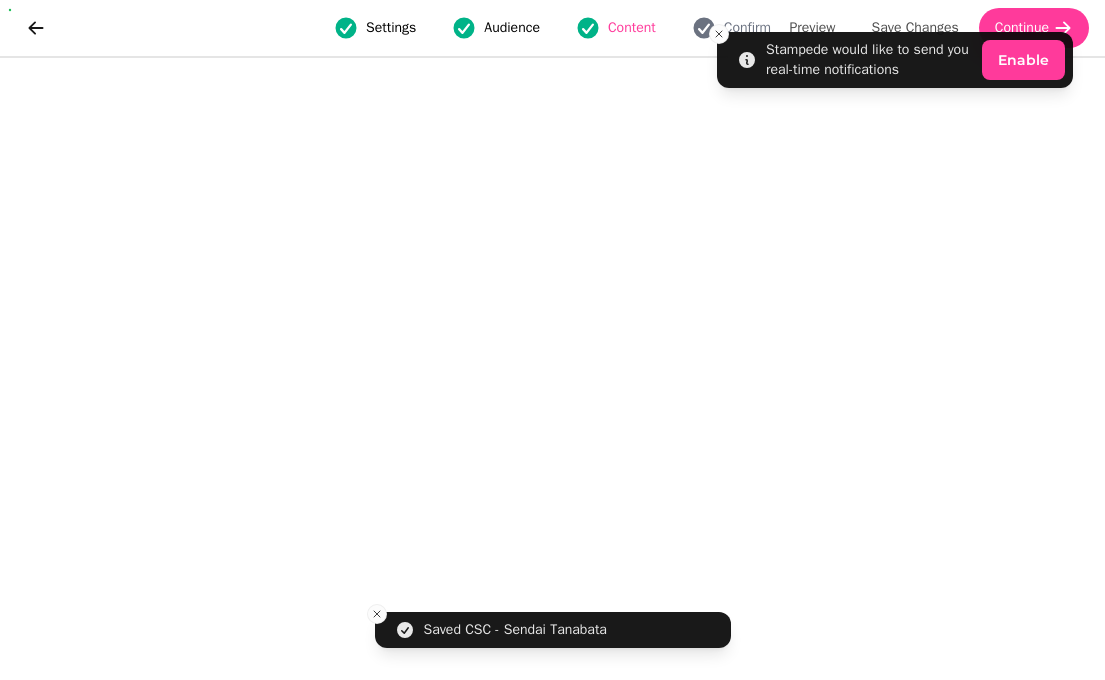select on "**********" 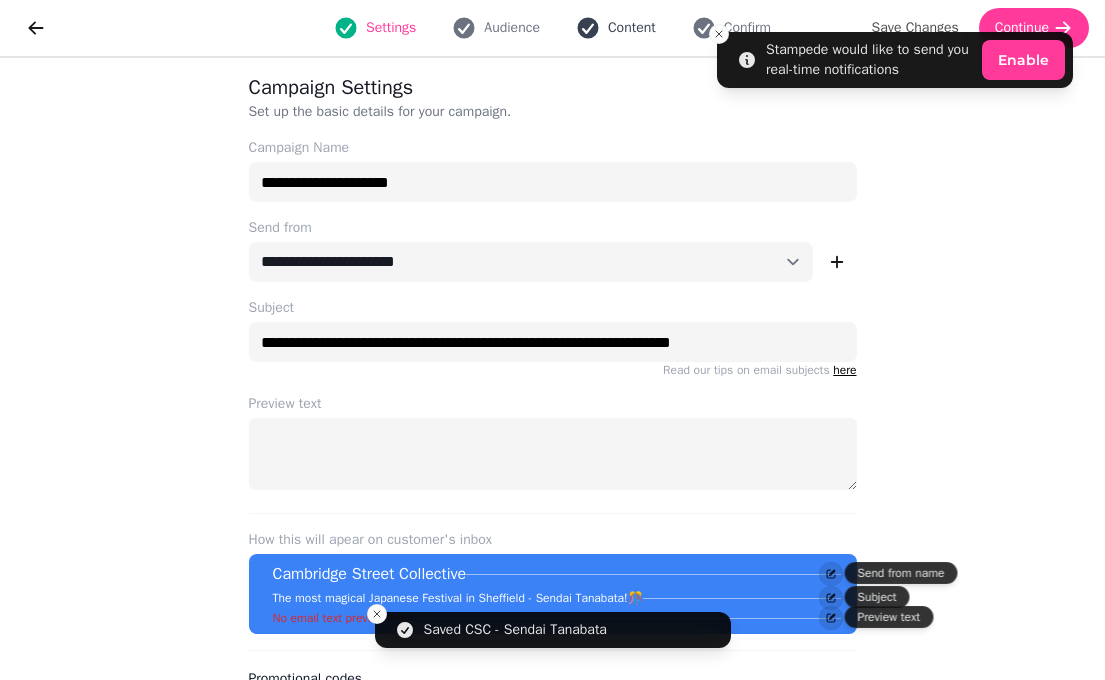 click on "Content" at bounding box center [632, 28] 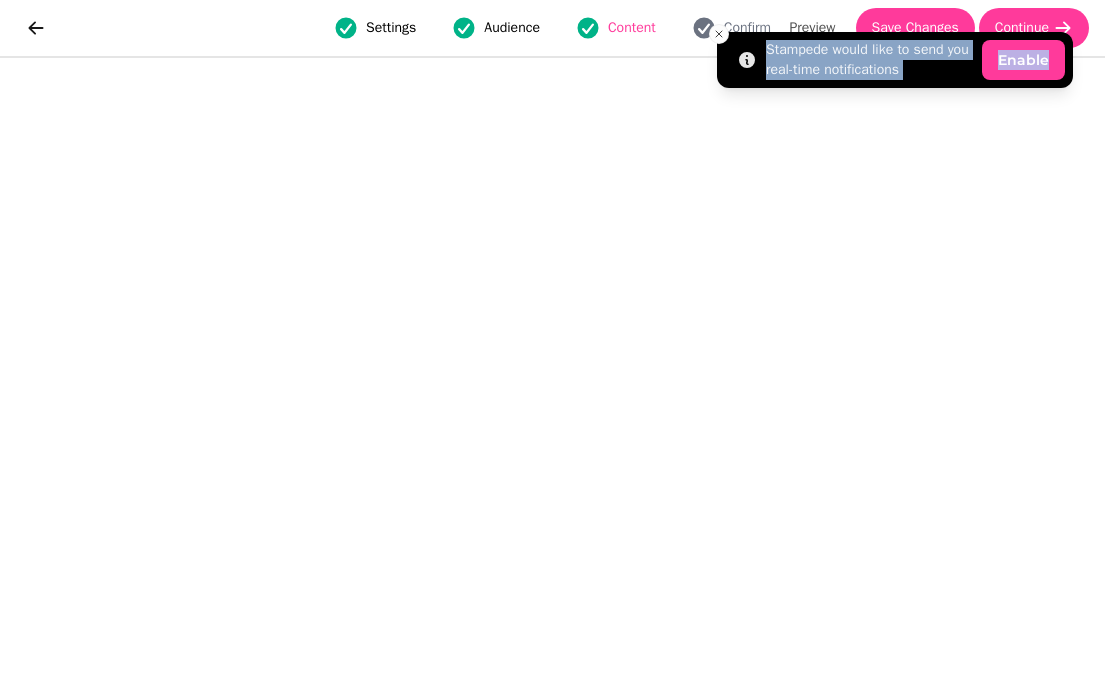 click on "Stampede would like to send you real-time notifications Enable" at bounding box center (895, 60) 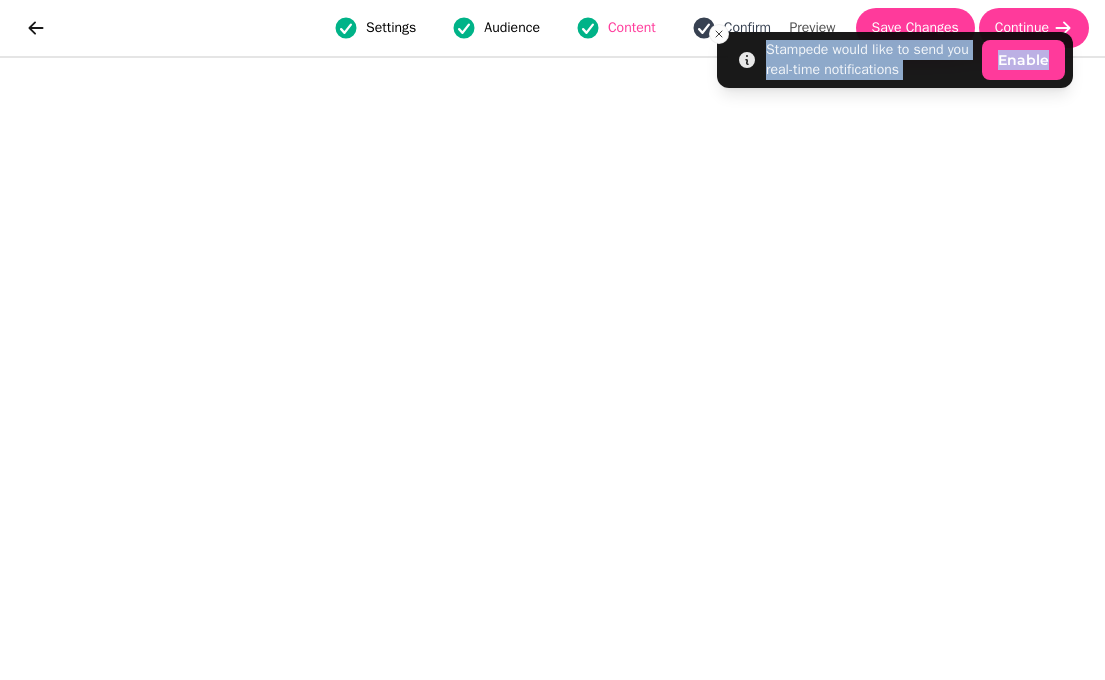 click 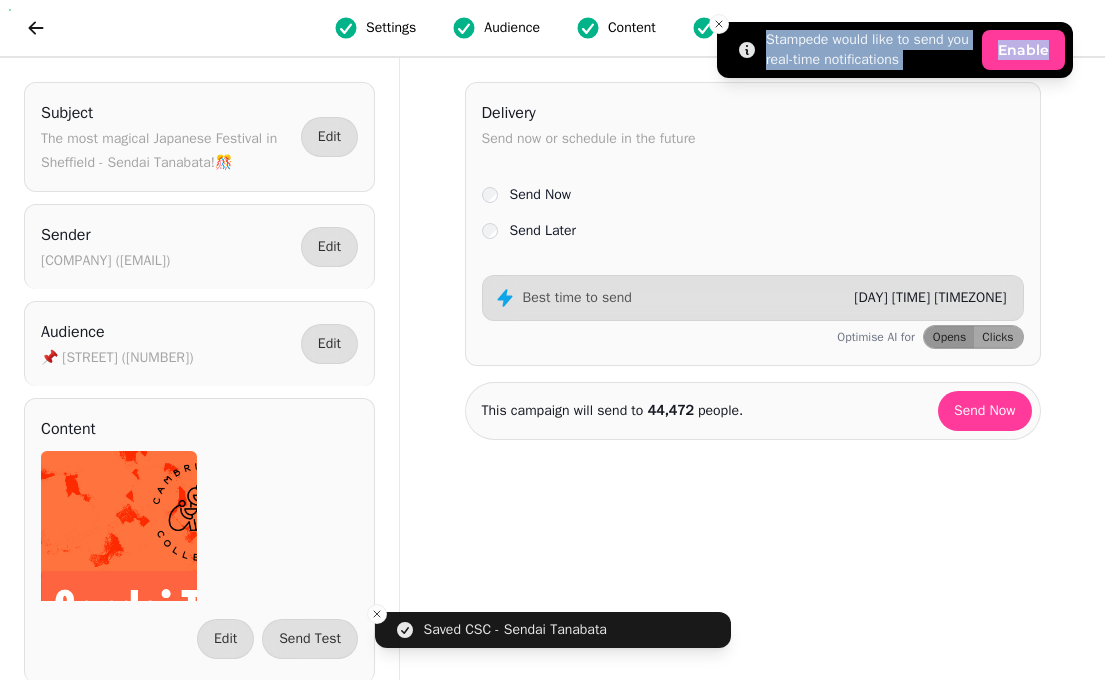 scroll, scrollTop: 0, scrollLeft: 0, axis: both 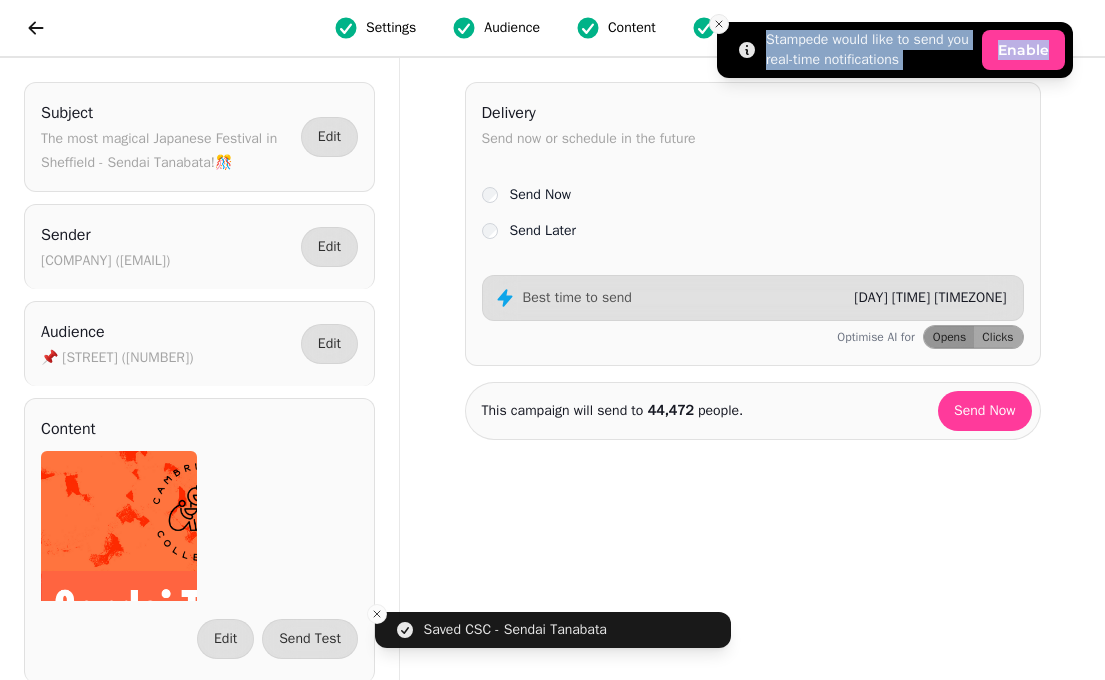 click 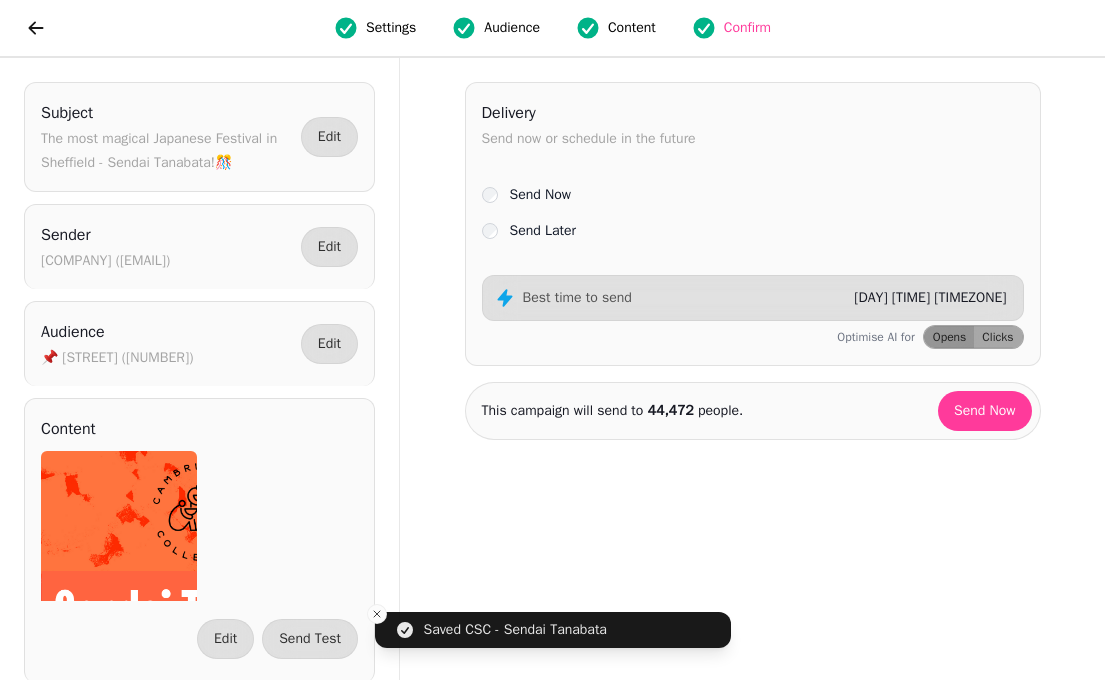 click on "Content" at bounding box center [632, 28] 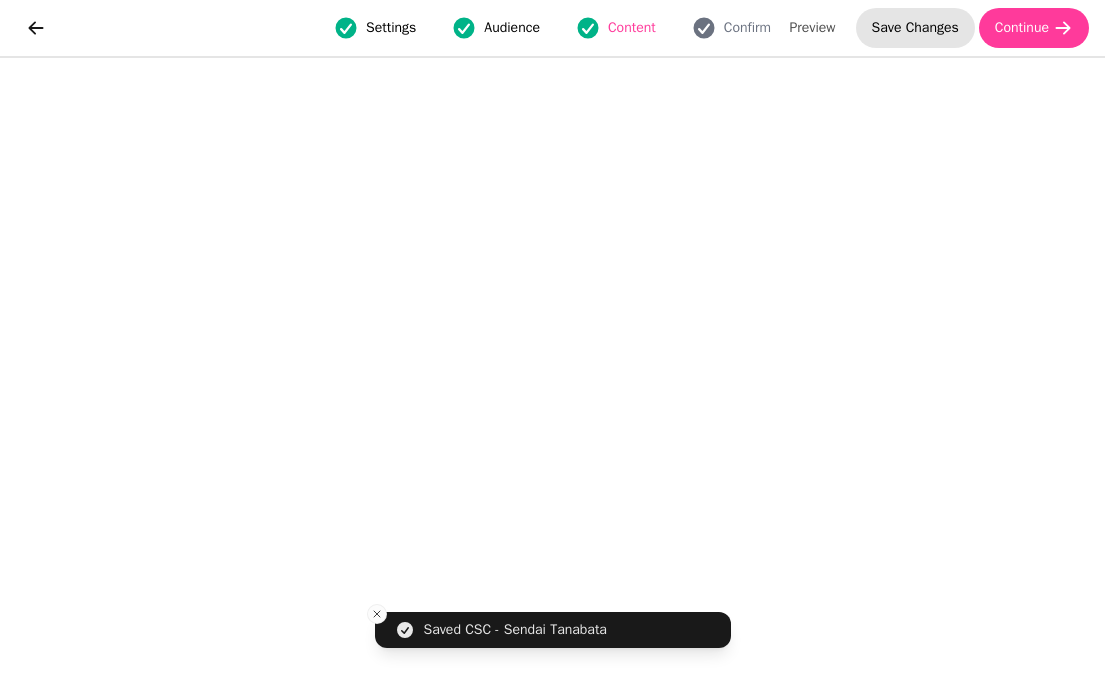 click on "Save Changes" at bounding box center [915, 28] 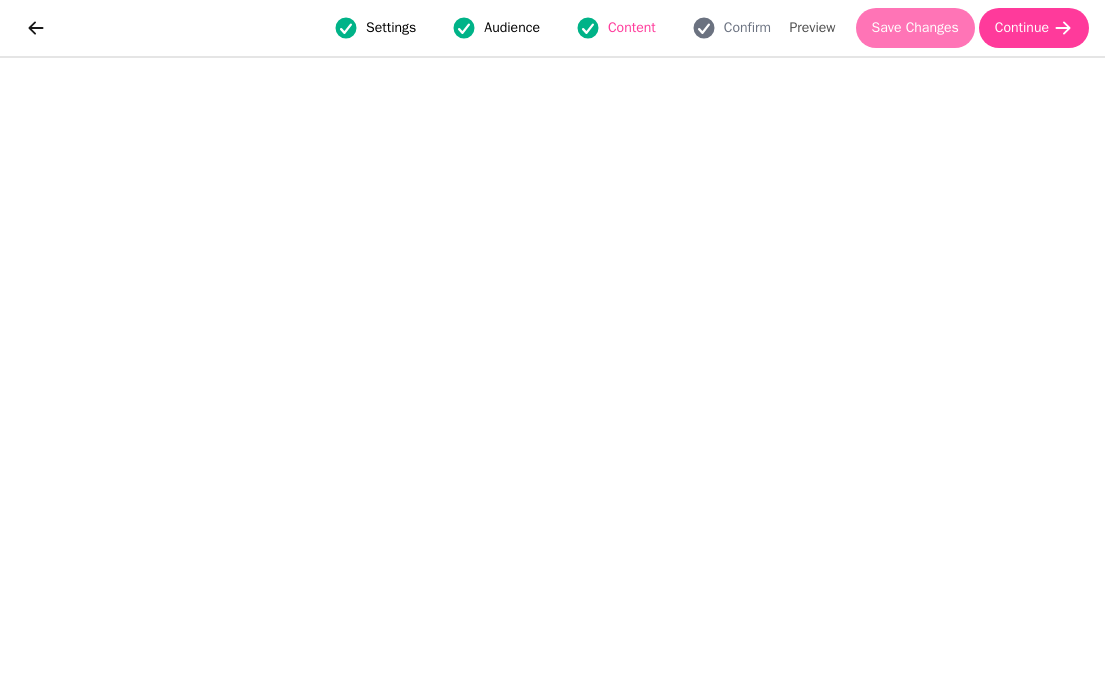 click on "Save Changes" at bounding box center [915, 28] 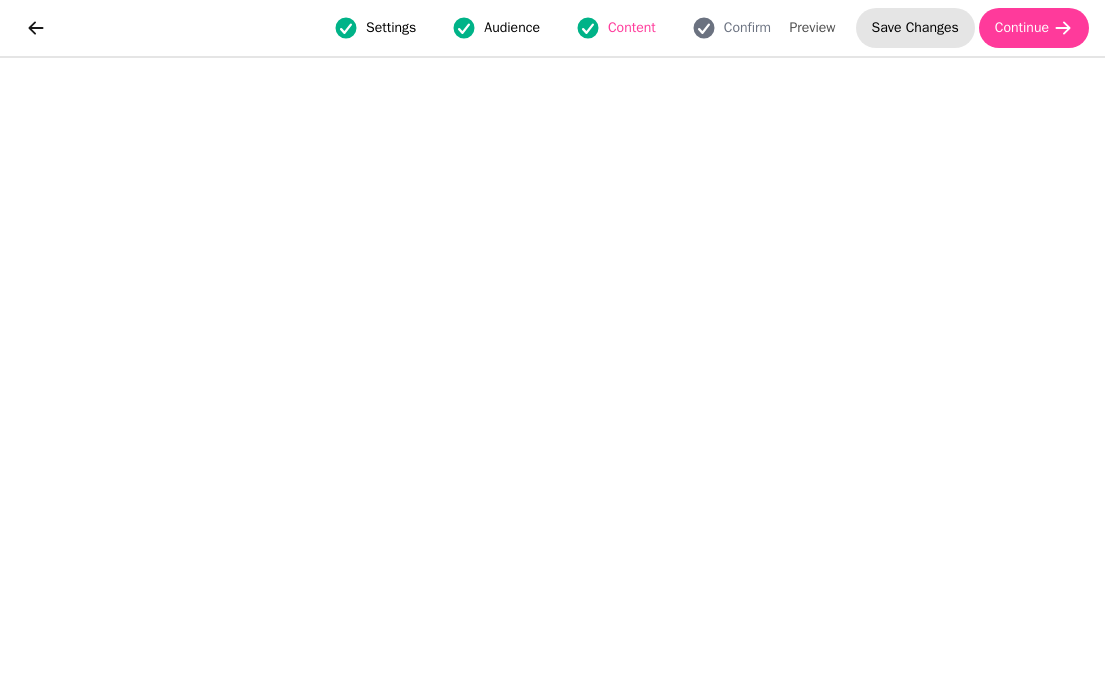 click on "Save Changes" at bounding box center (915, 28) 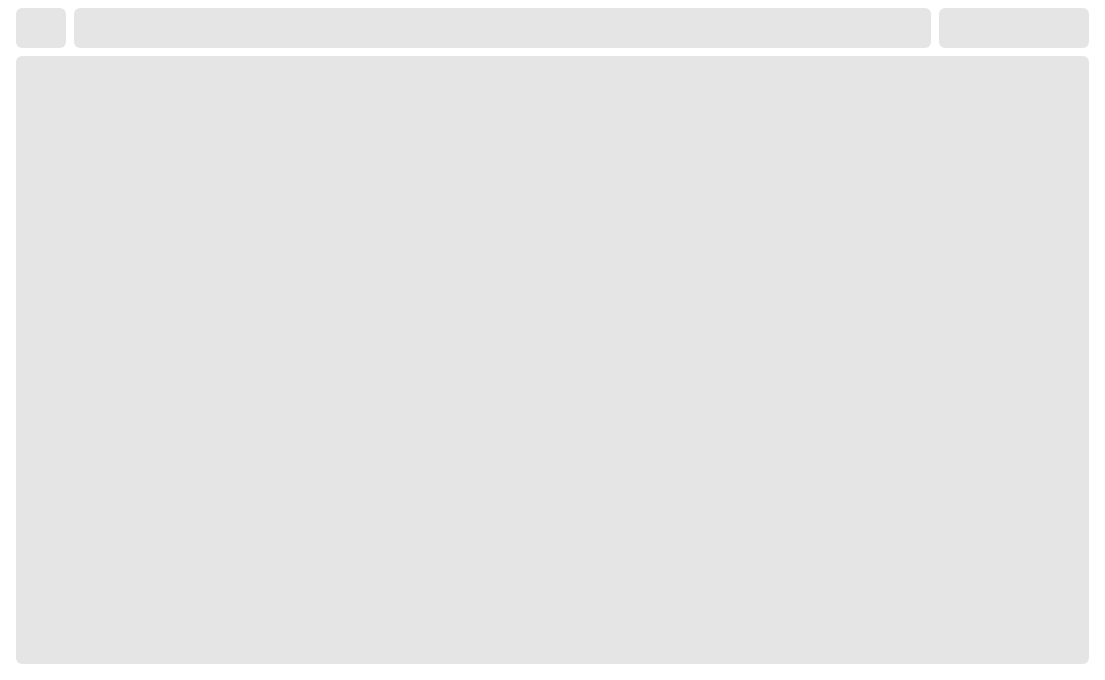 scroll, scrollTop: 0, scrollLeft: 0, axis: both 